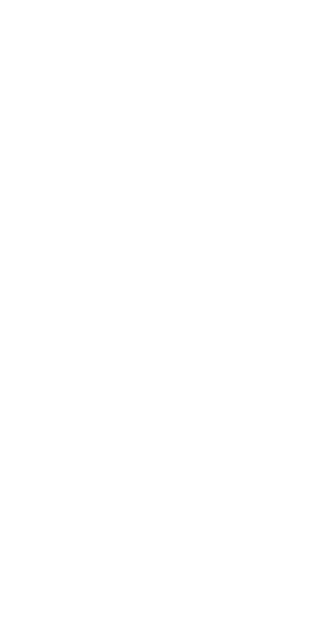 scroll, scrollTop: 0, scrollLeft: 0, axis: both 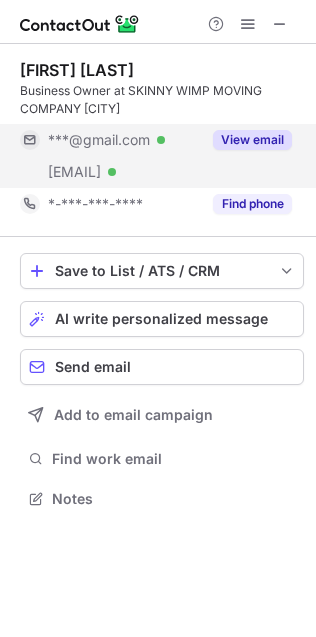 click on "View email" at bounding box center (246, 140) 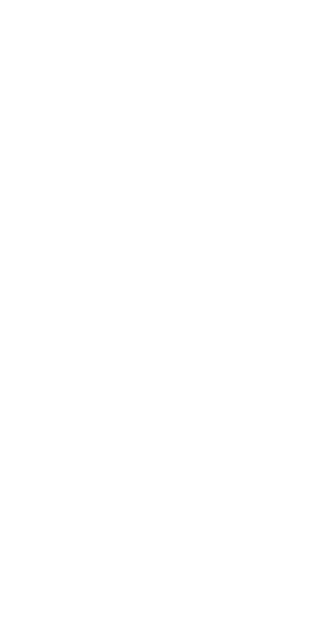 scroll, scrollTop: 0, scrollLeft: 0, axis: both 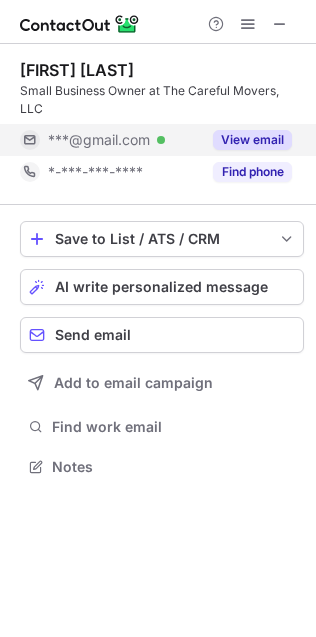 click on "***@gmail.com Verified" at bounding box center (124, 140) 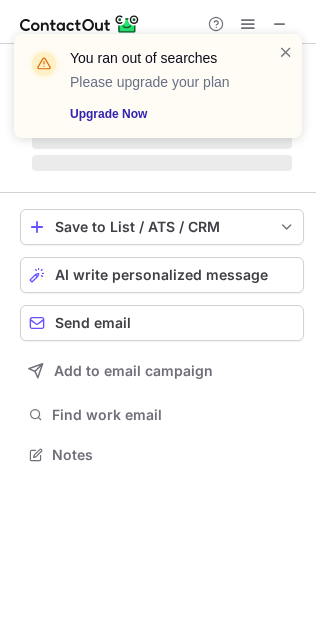 scroll, scrollTop: 442, scrollLeft: 316, axis: both 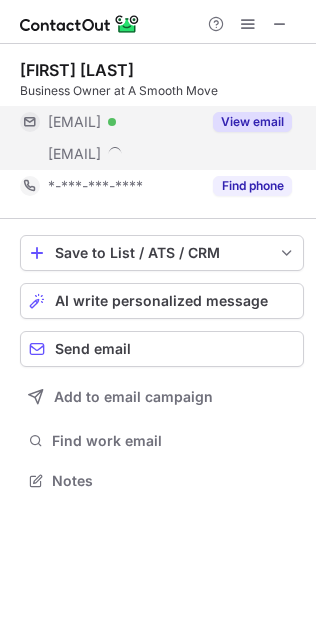 click on "[EMAIL]" at bounding box center [74, 122] 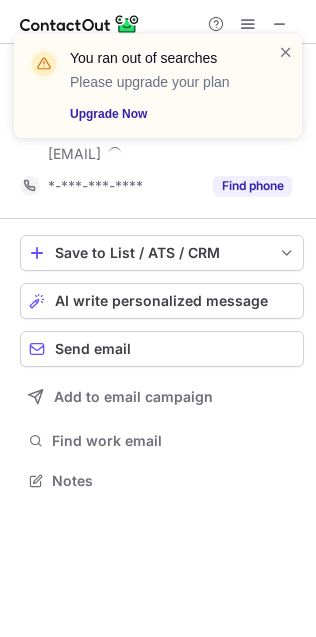scroll, scrollTop: 9, scrollLeft: 10, axis: both 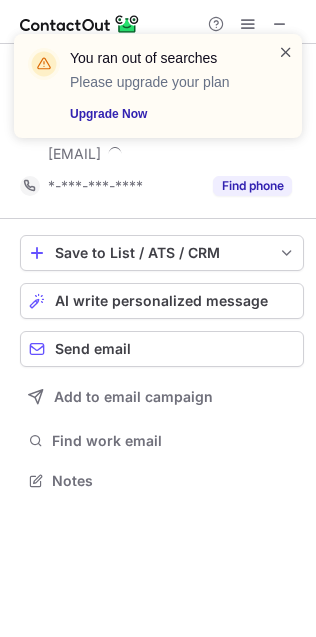 click at bounding box center [286, 52] 